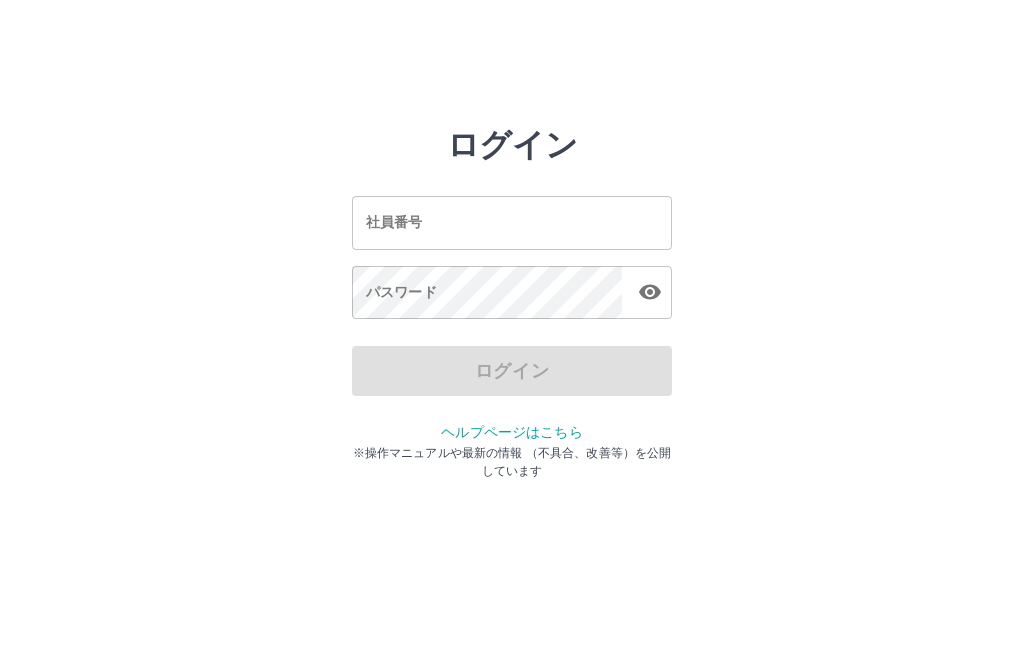 scroll, scrollTop: 0, scrollLeft: 0, axis: both 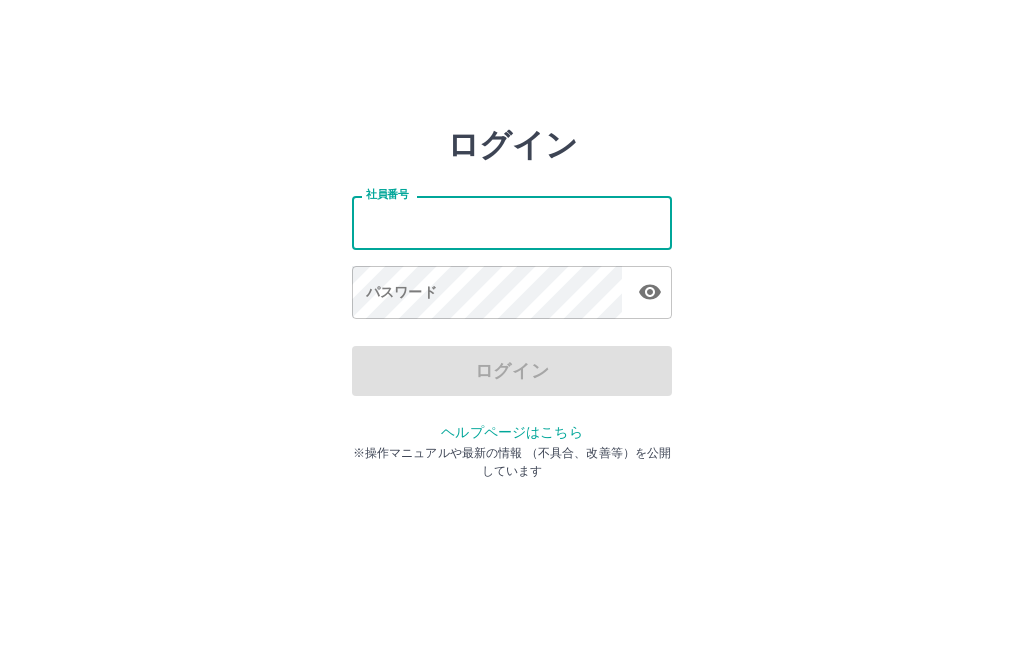 type on "*******" 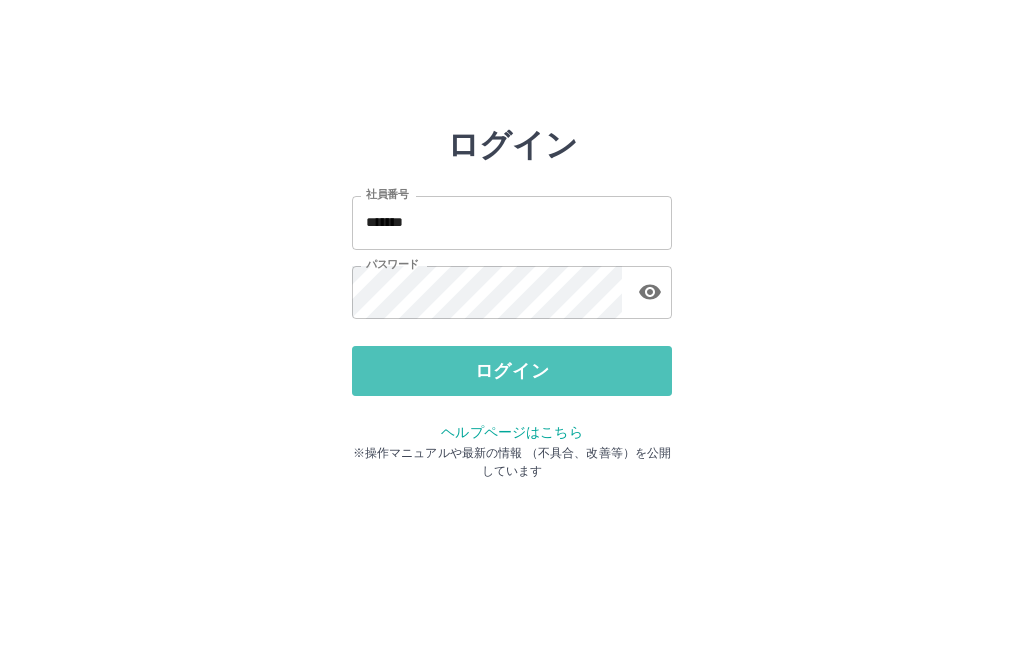 click on "ログイン" at bounding box center [512, 371] 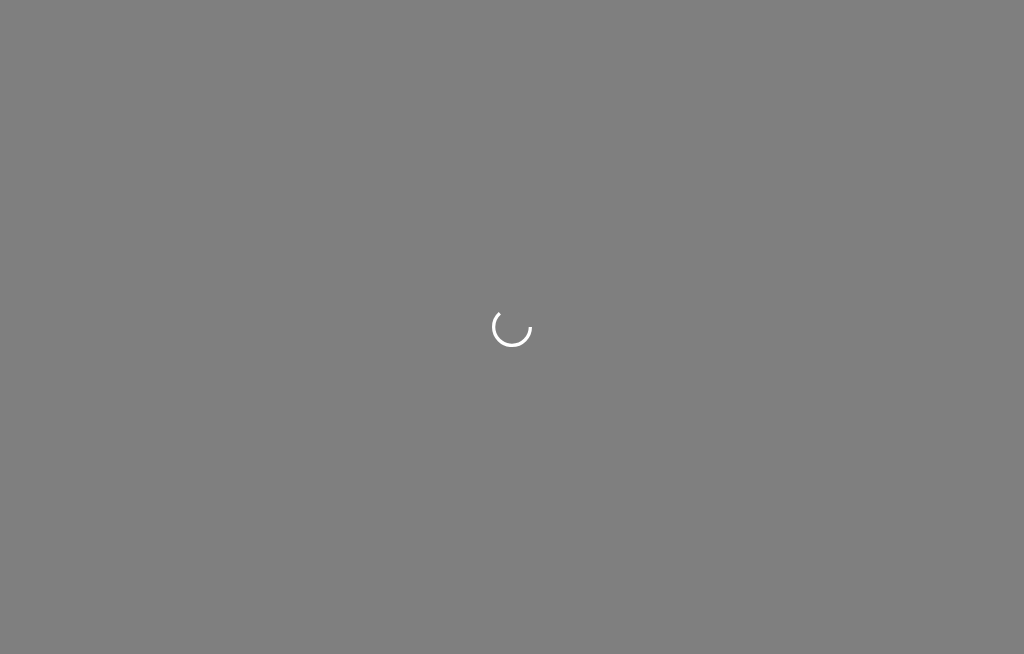 scroll, scrollTop: 0, scrollLeft: 0, axis: both 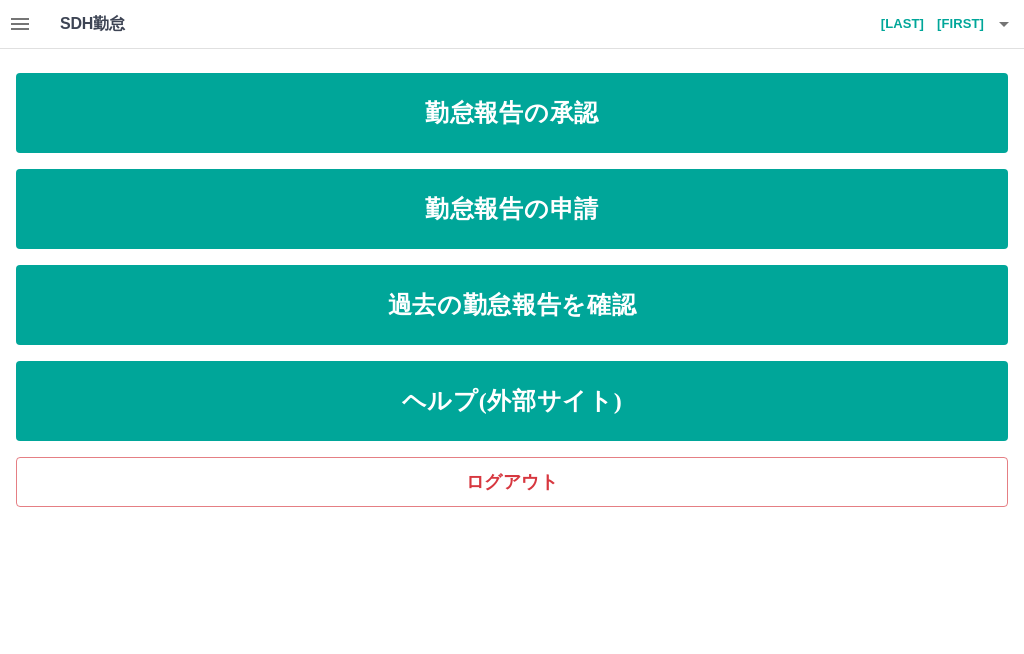 click on "勤怠報告の申請" at bounding box center [512, 209] 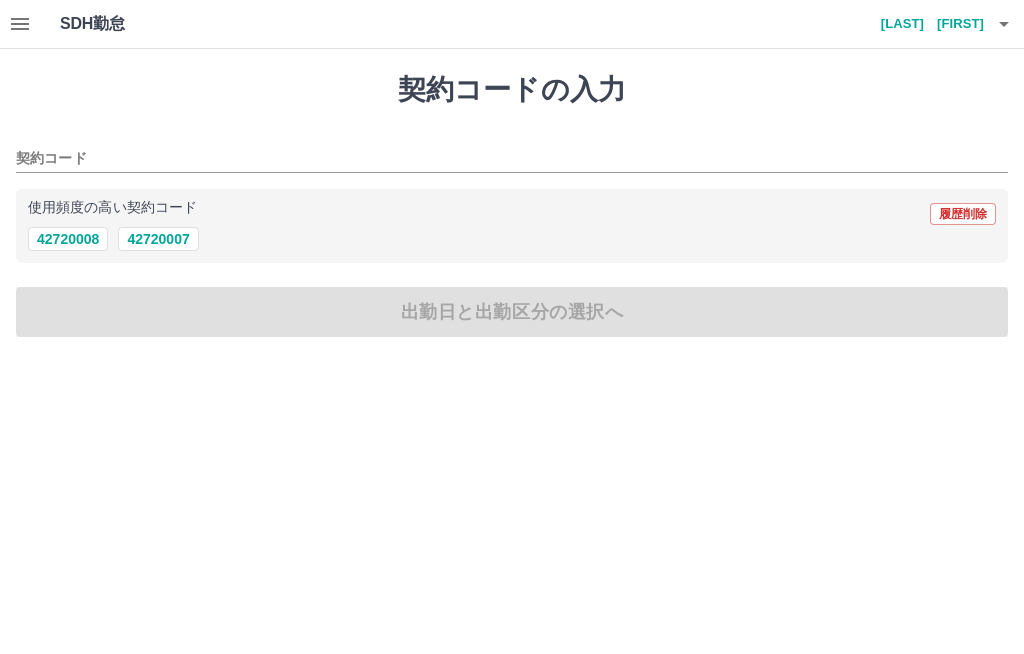 click on "42720007" at bounding box center (158, 239) 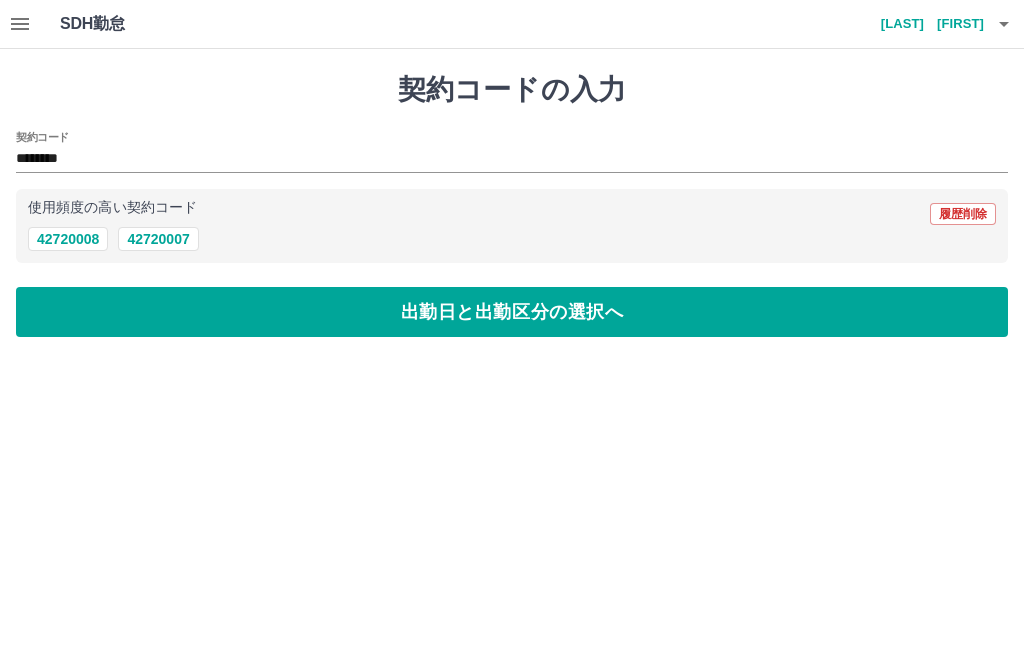 click on "出勤日と出勤区分の選択へ" at bounding box center (512, 312) 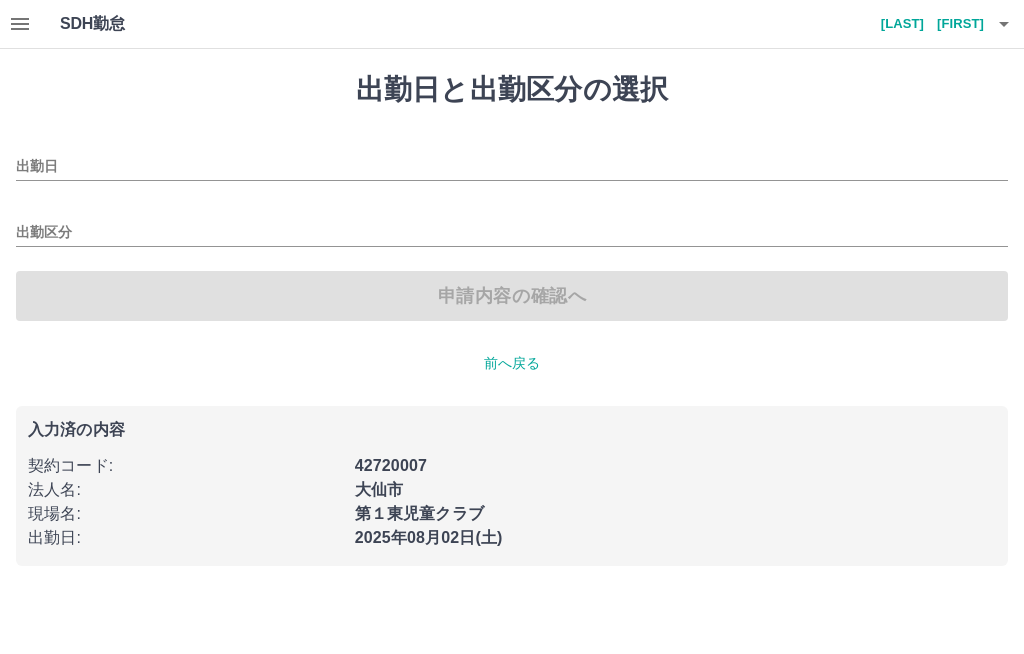 type on "**********" 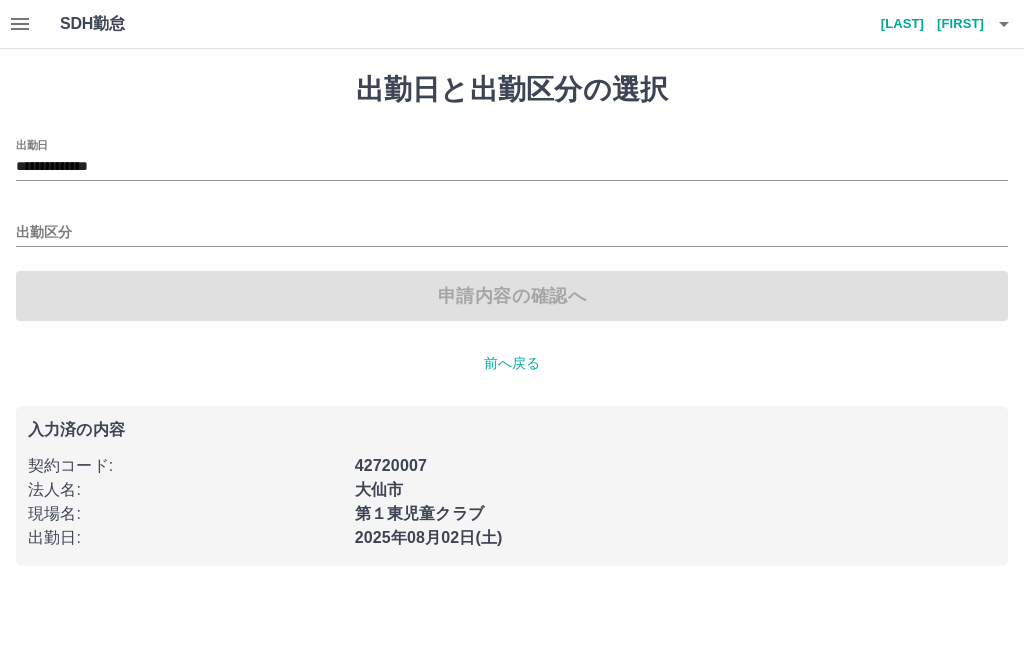 click on "出勤区分" at bounding box center (512, 233) 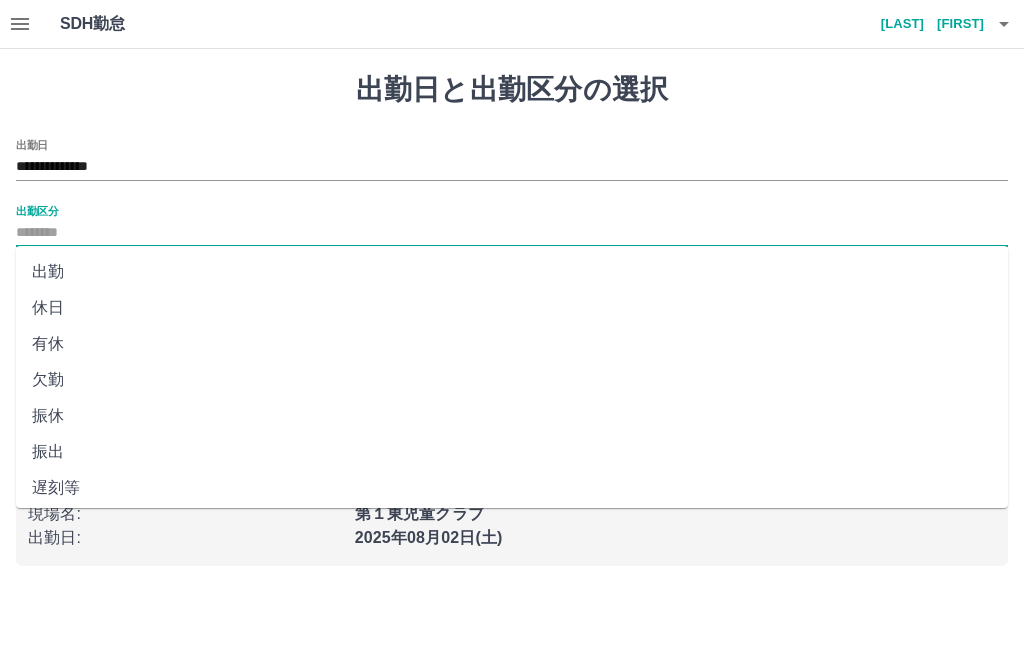 click on "出勤" at bounding box center (512, 272) 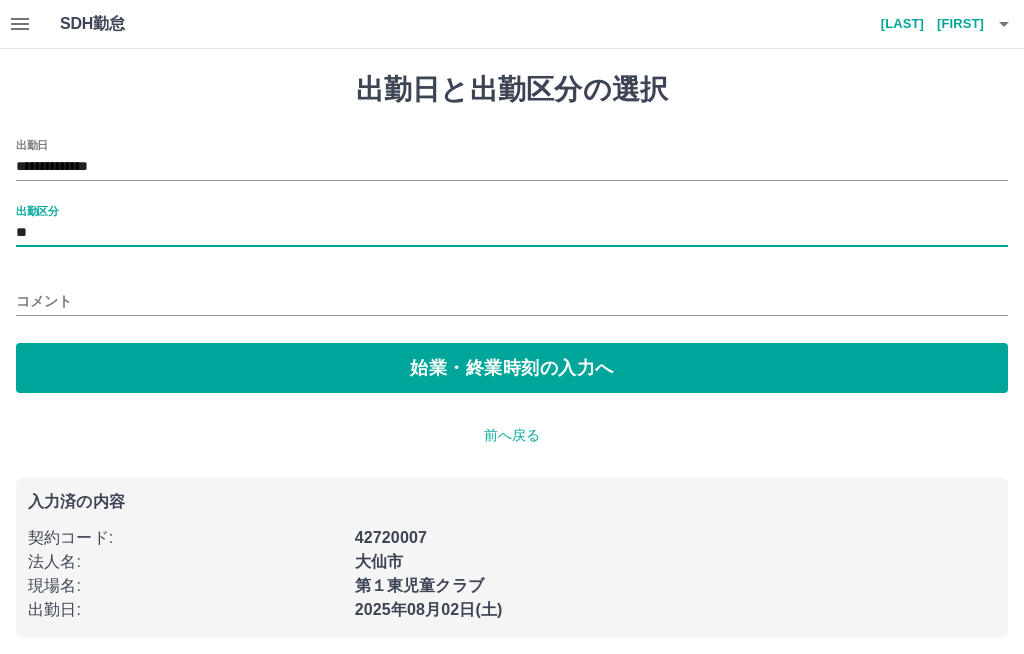 click on "始業・終業時刻の入力へ" at bounding box center [512, 368] 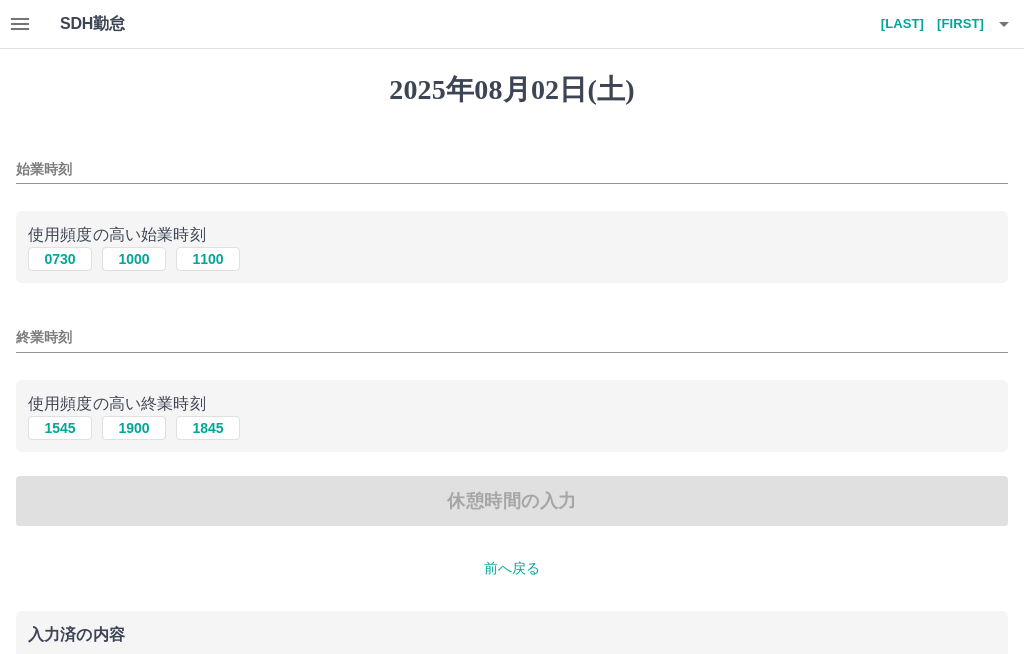 click on "始業時刻" at bounding box center (512, 169) 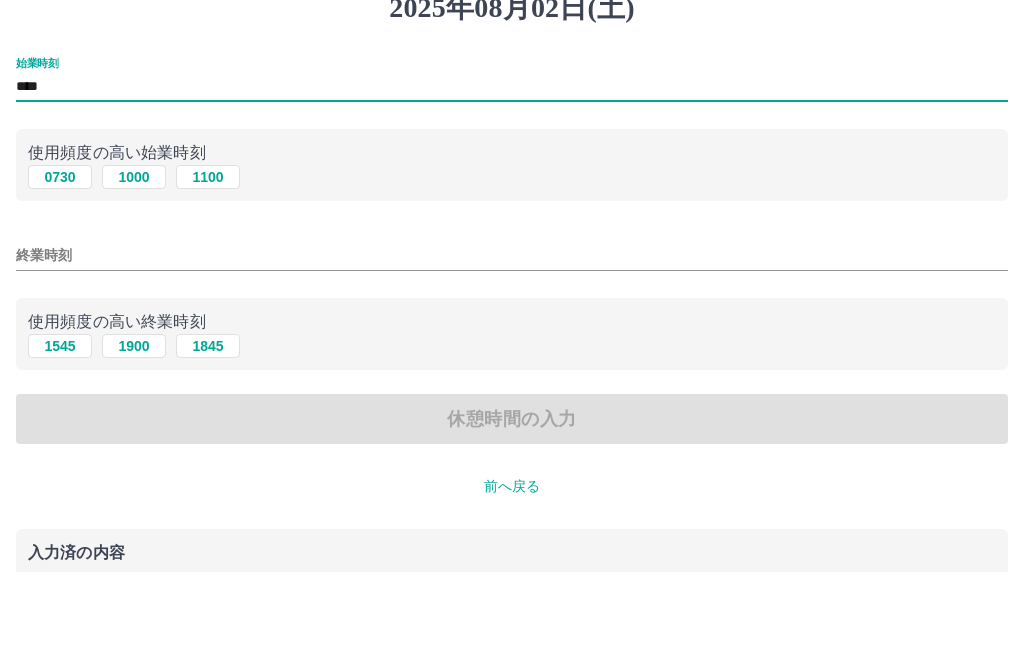 type on "****" 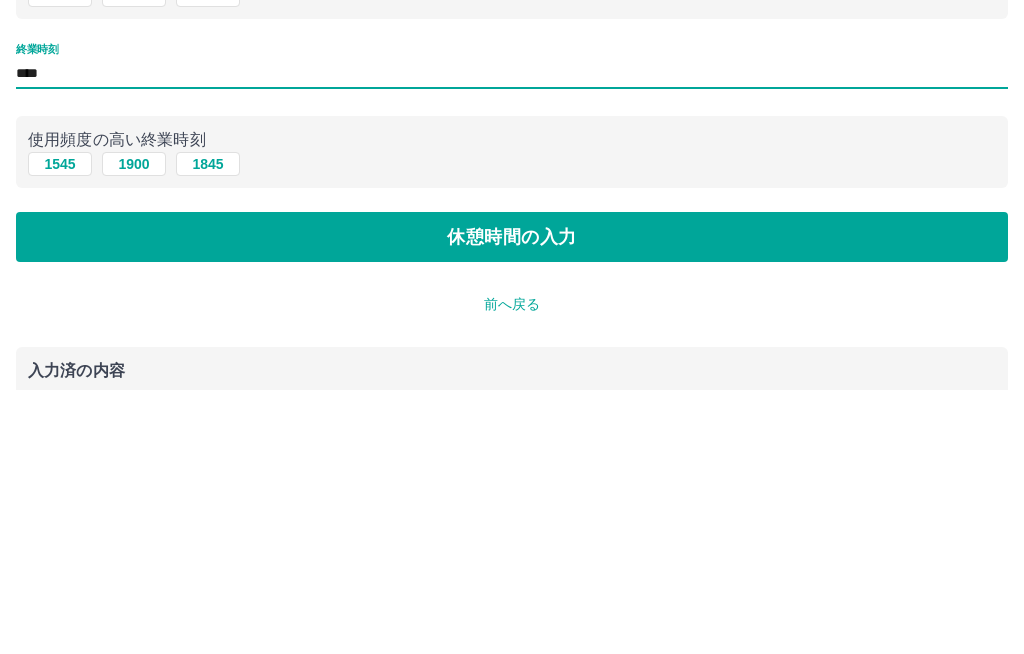 type on "****" 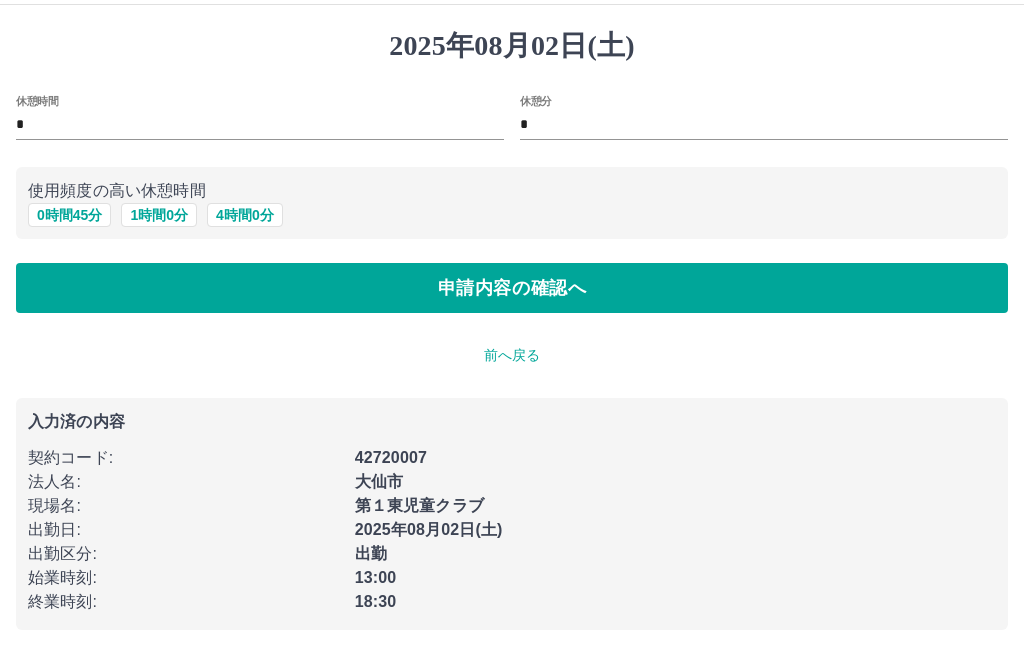 scroll, scrollTop: 1, scrollLeft: 0, axis: vertical 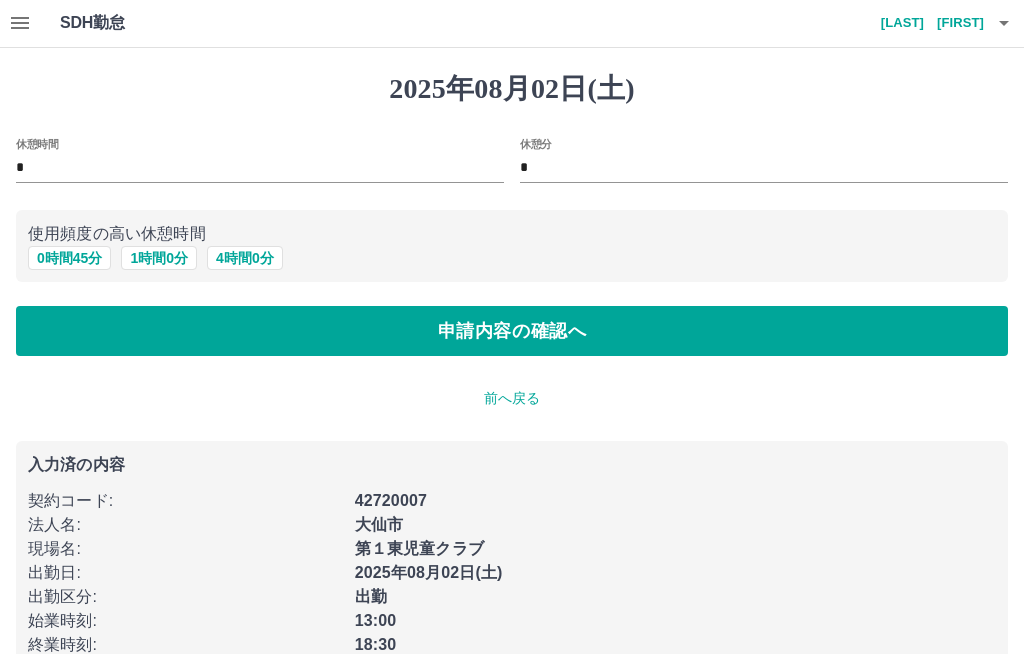 click on "申請内容の確認へ" at bounding box center (512, 331) 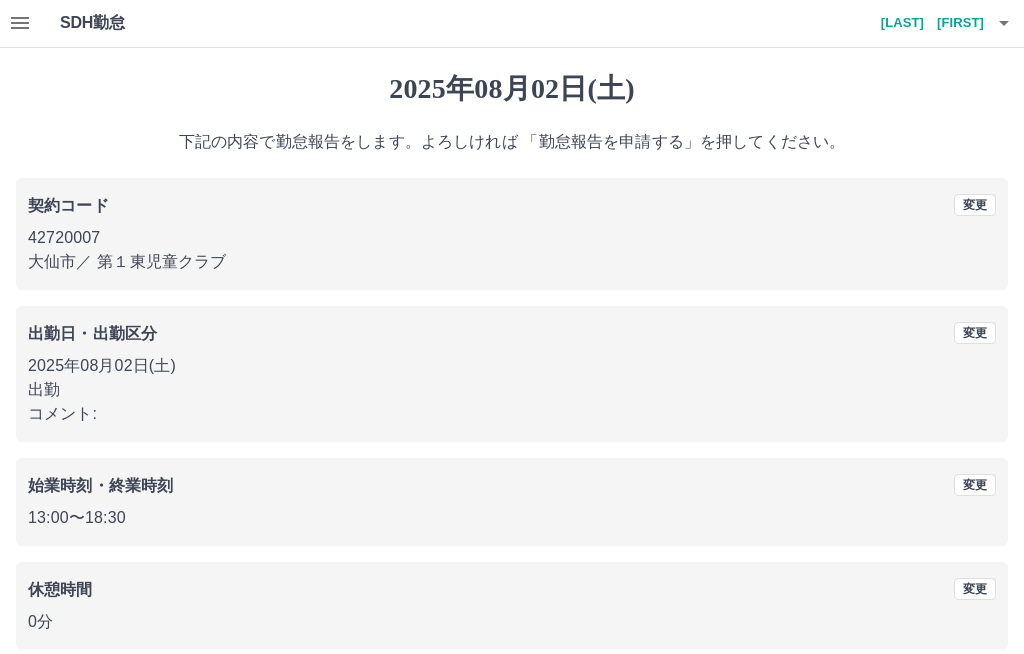 scroll, scrollTop: 25, scrollLeft: 0, axis: vertical 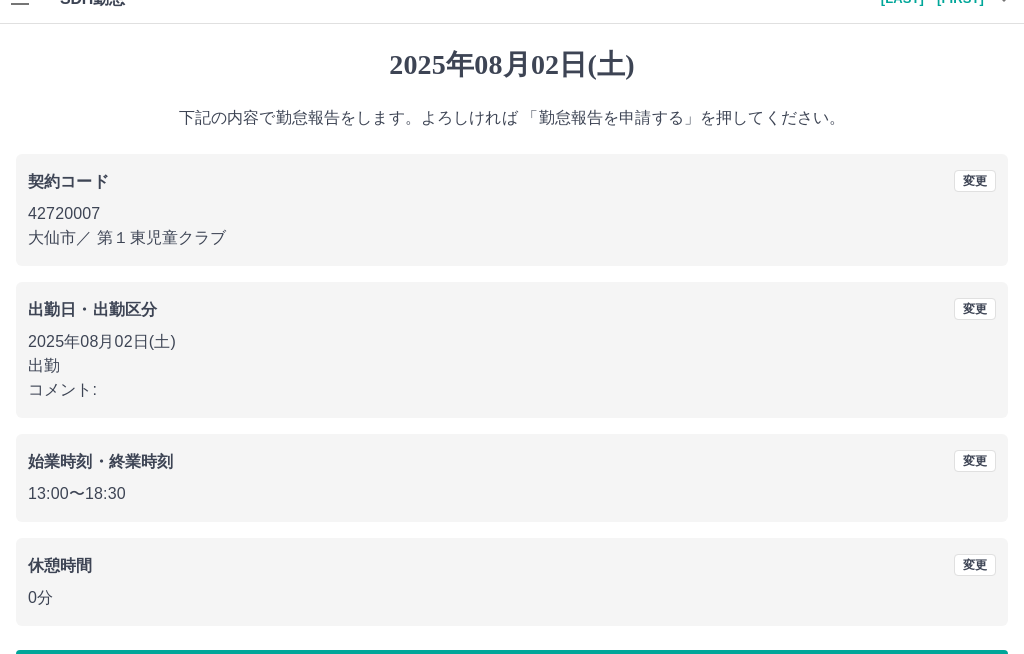 click on "勤怠報告を申請する" at bounding box center [512, 675] 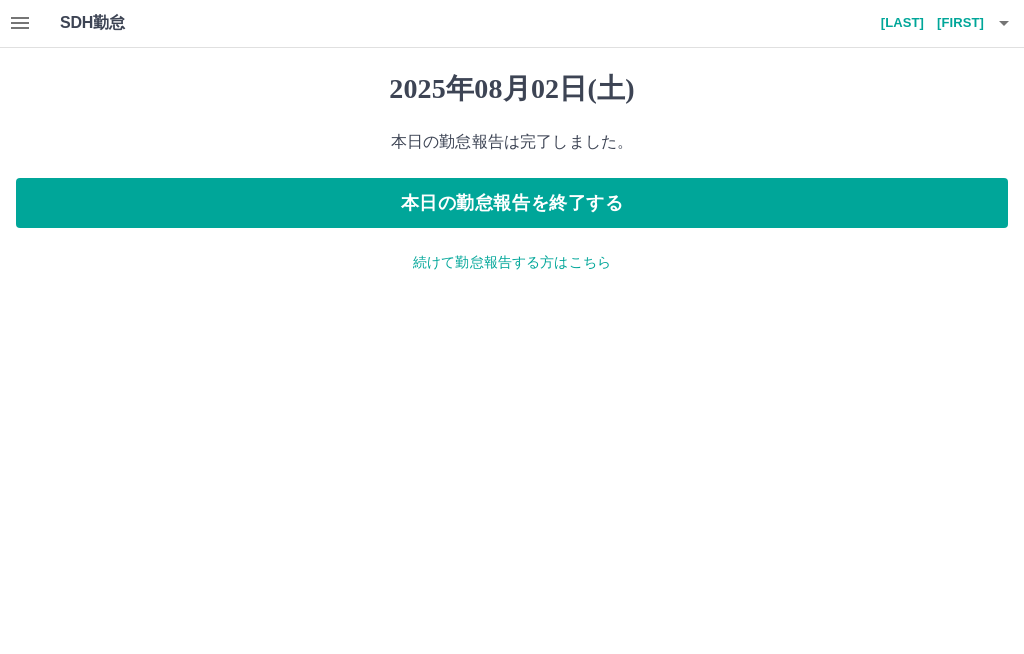 click on "続けて勤怠報告する方はこちら" at bounding box center (512, 263) 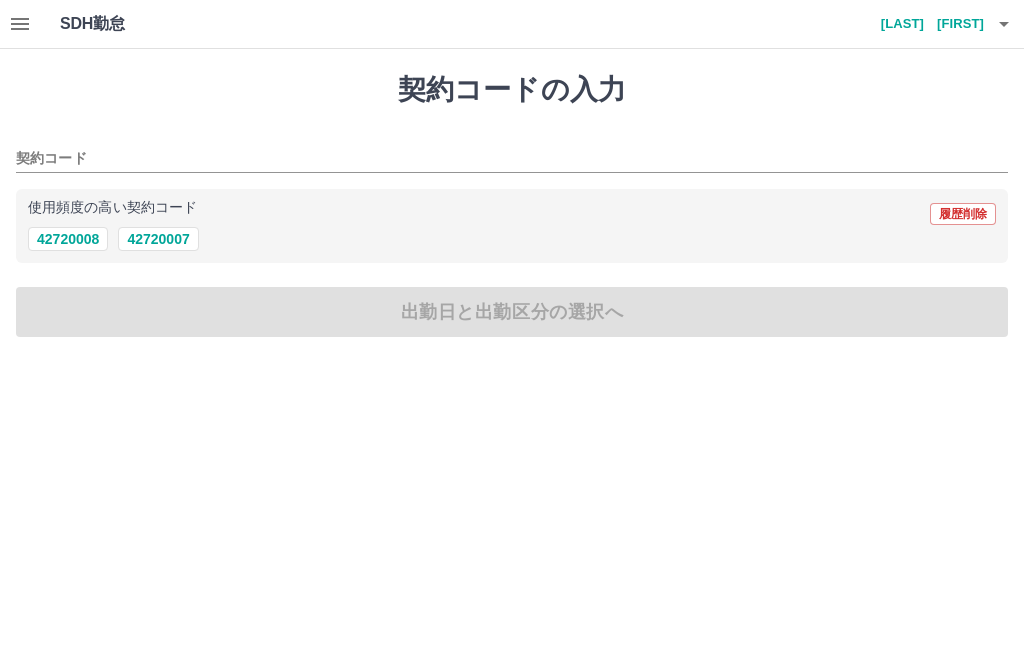 click on "使用頻度の高い契約コード 履歴削除" at bounding box center (512, 214) 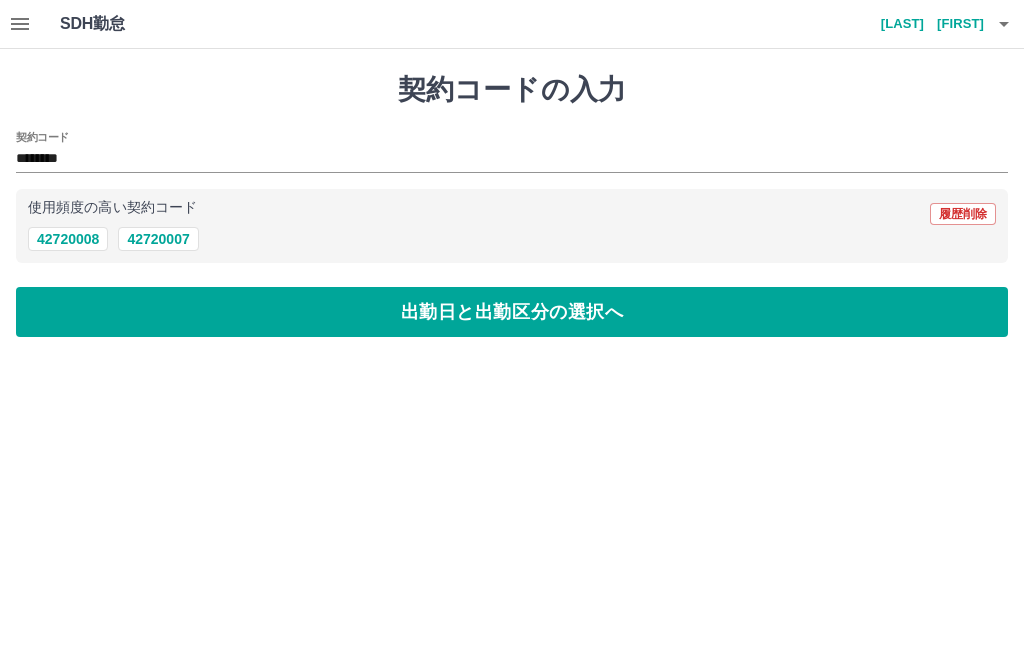click on "出勤日と出勤区分の選択へ" at bounding box center (512, 312) 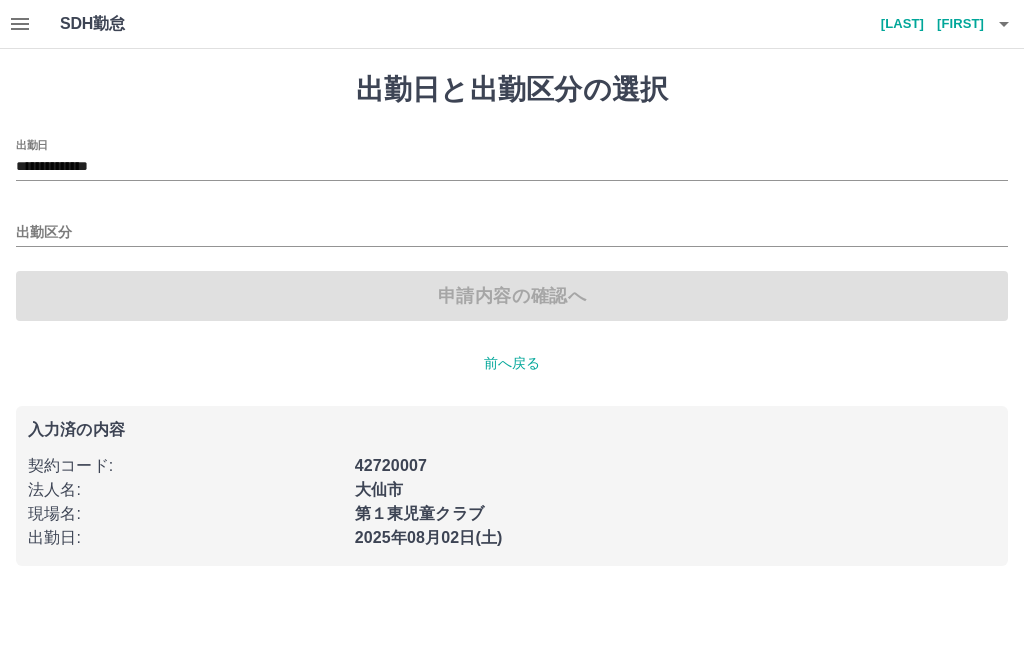 click on "**********" at bounding box center (512, 167) 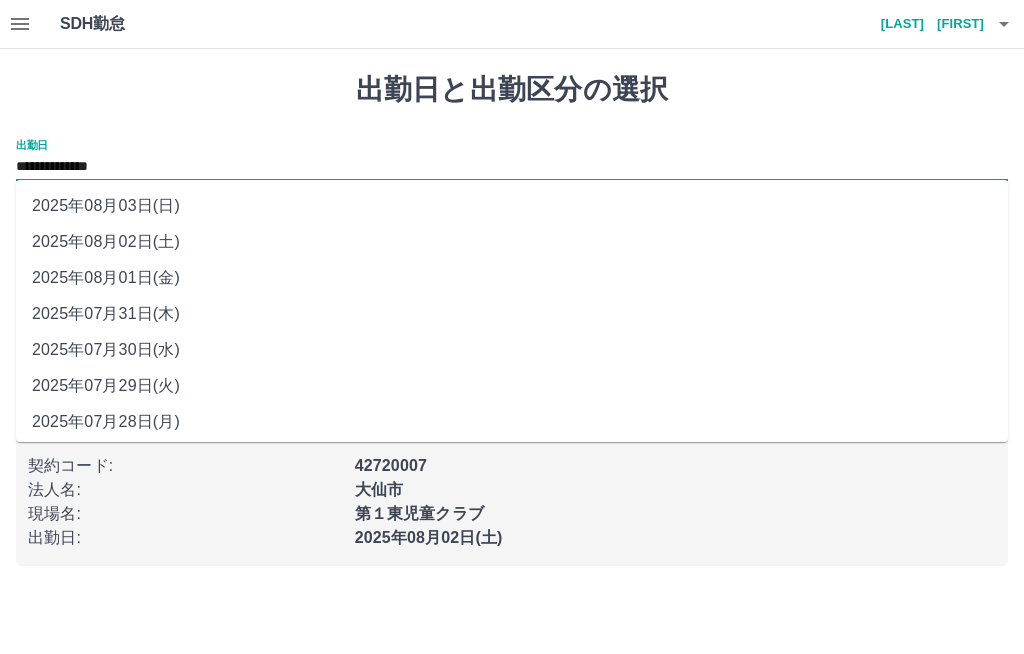 click on "2025年08月03日(日)" at bounding box center [512, 206] 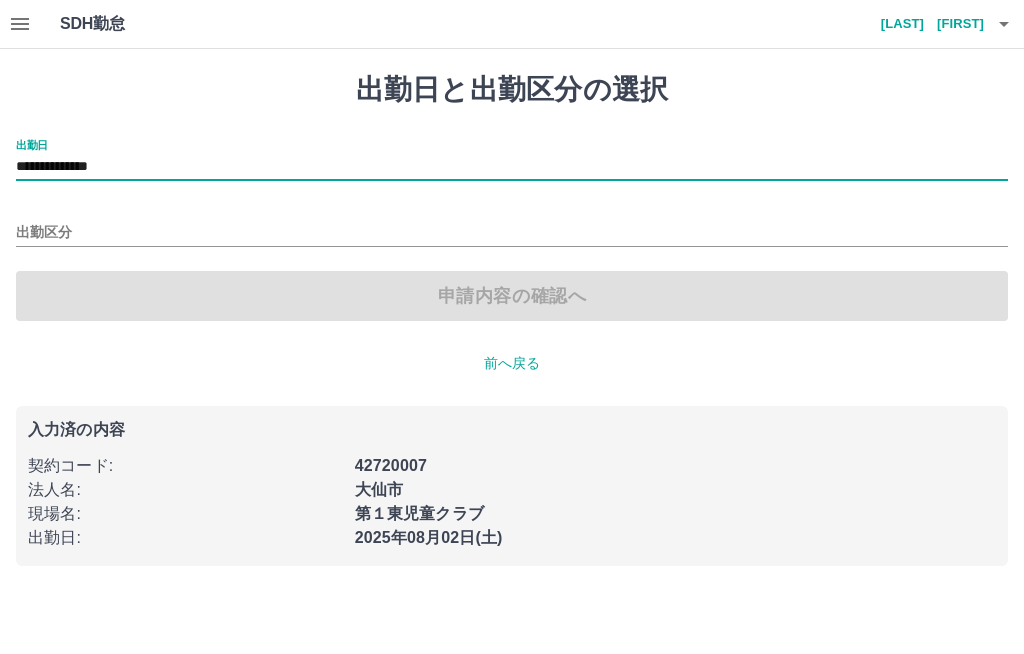 click on "出勤区分" at bounding box center [512, 233] 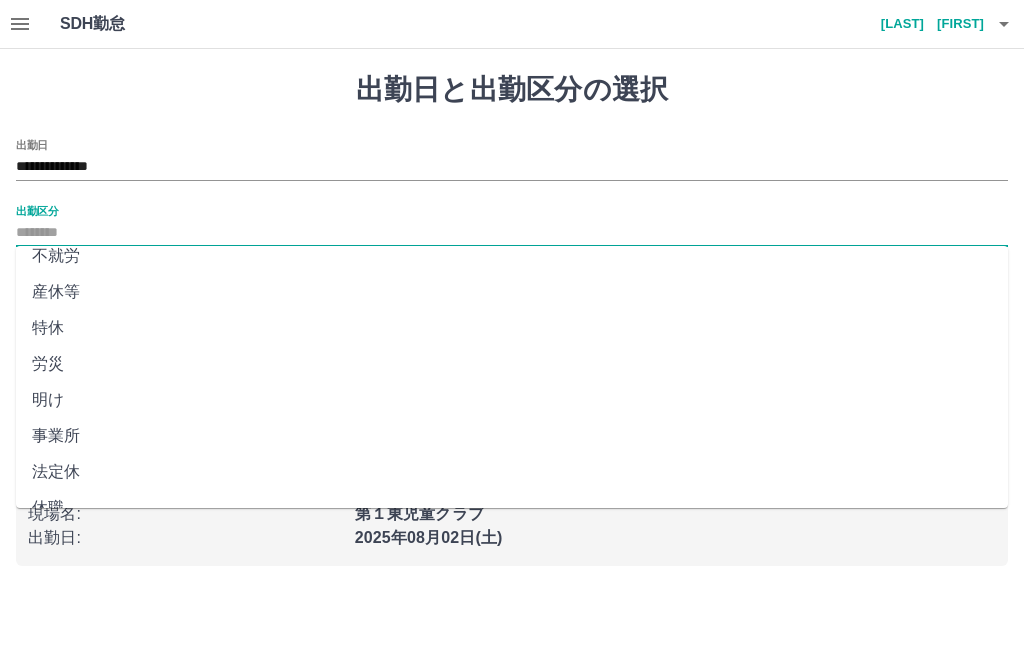 scroll, scrollTop: 375, scrollLeft: 0, axis: vertical 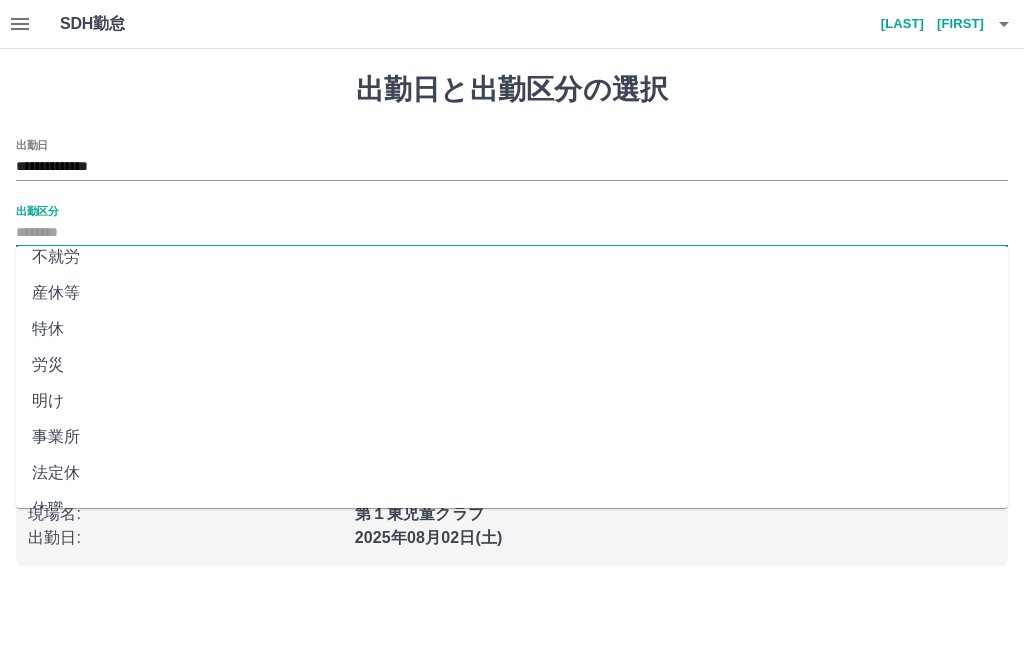click on "法定休" at bounding box center [512, 473] 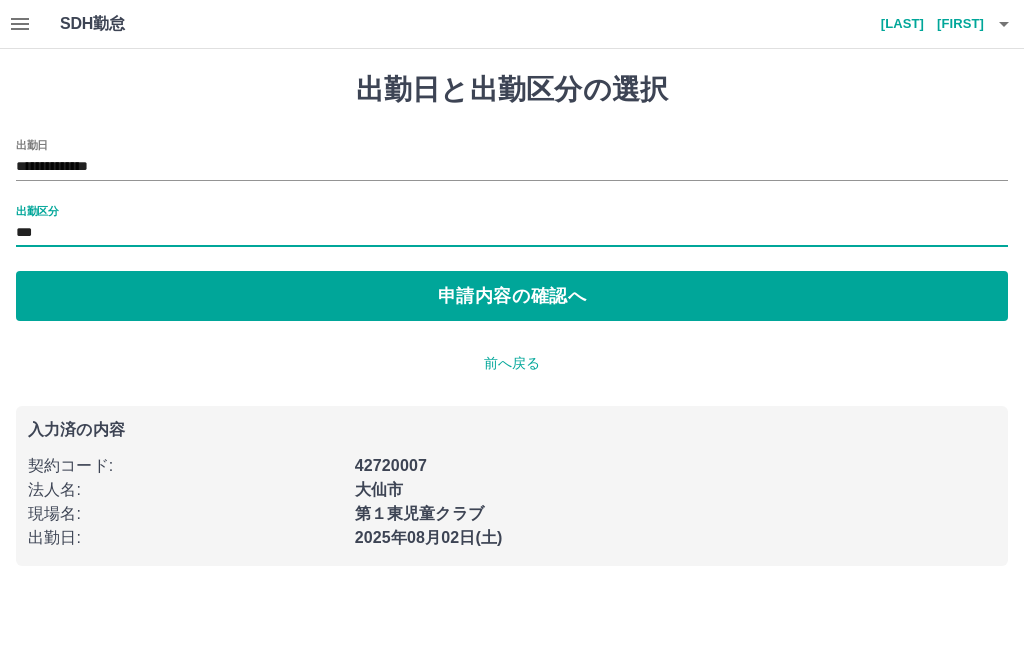 type on "***" 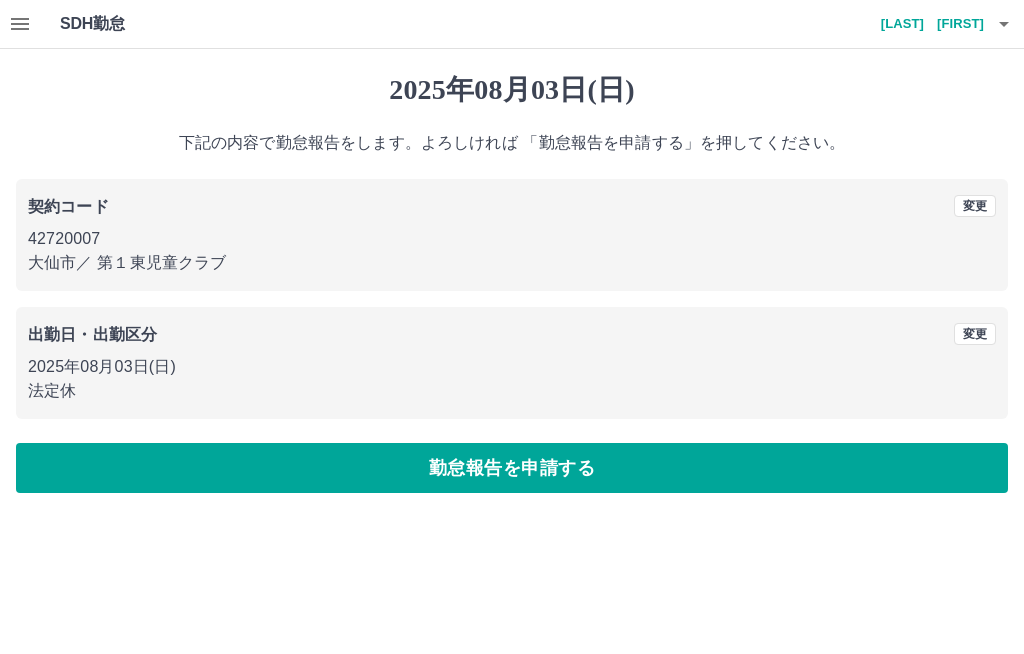 click on "勤怠報告を申請する" at bounding box center [512, 468] 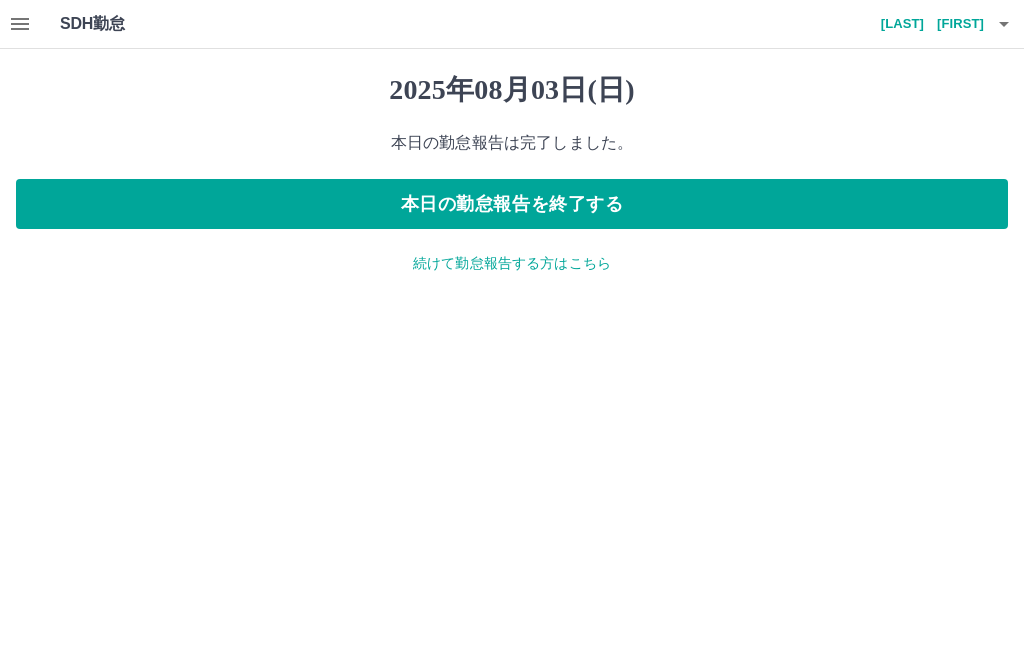 click on "本日の勤怠報告を終了する" at bounding box center (512, 204) 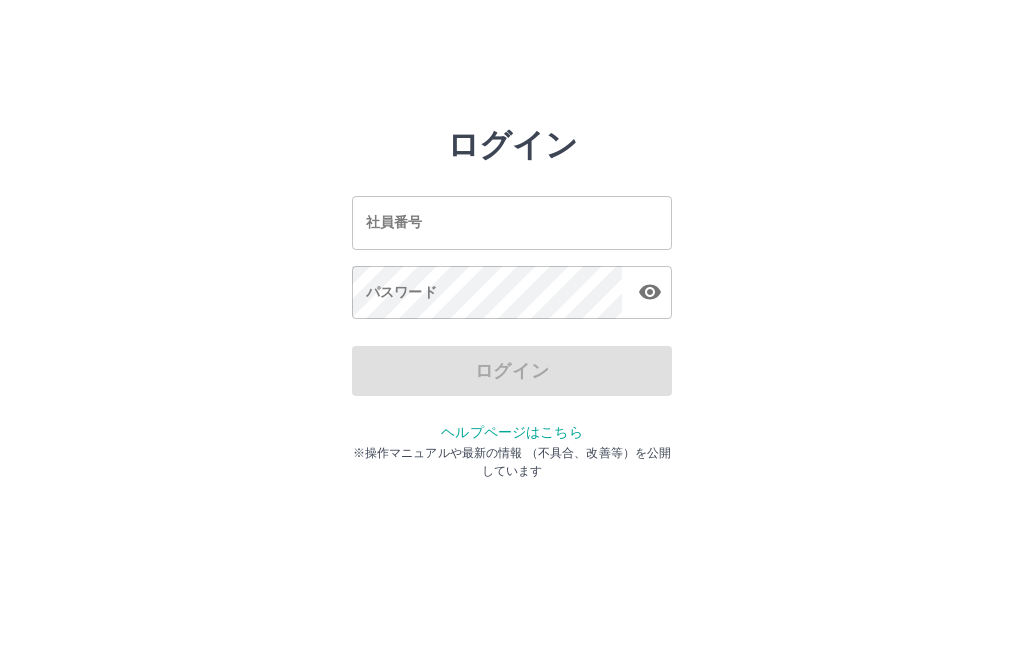 scroll, scrollTop: 0, scrollLeft: 0, axis: both 